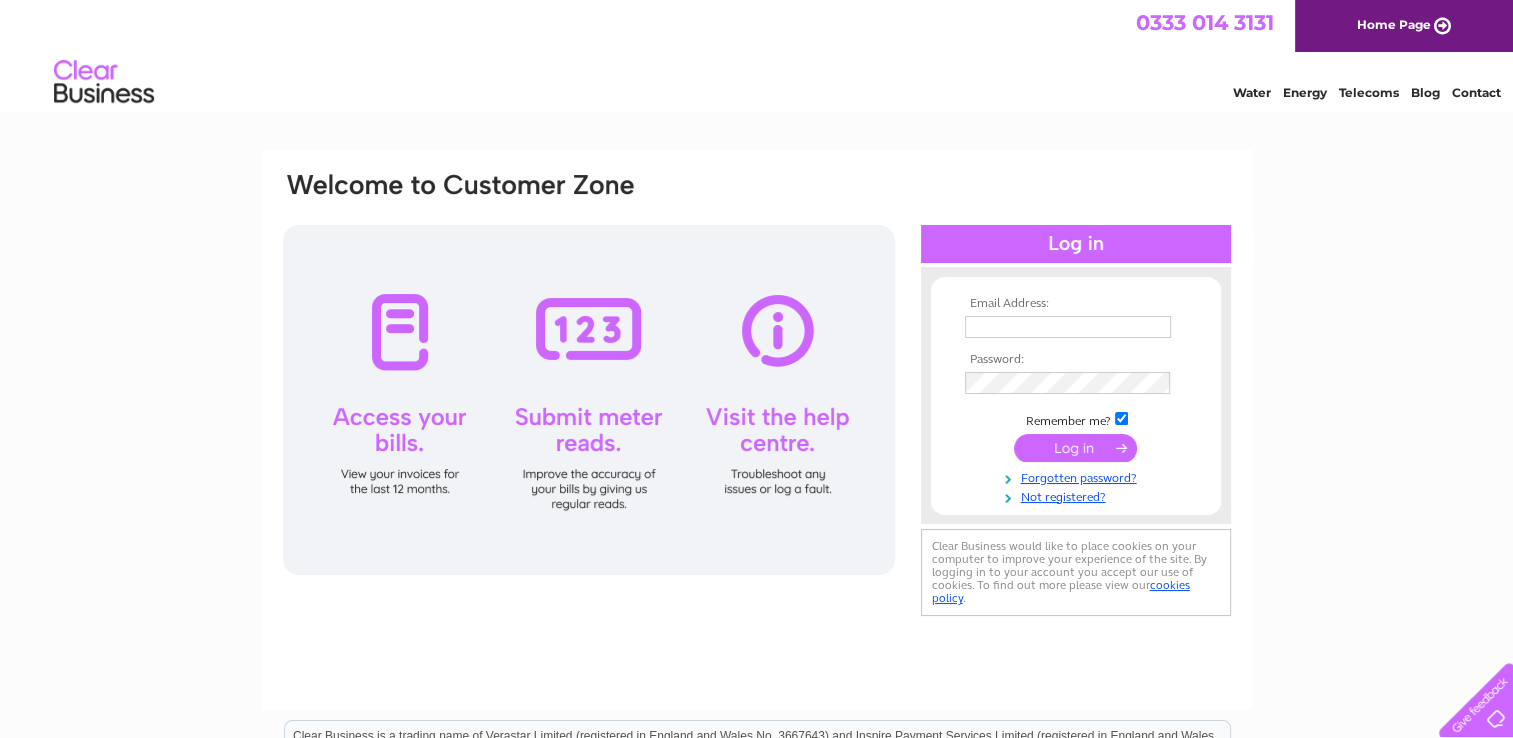 scroll, scrollTop: 0, scrollLeft: 0, axis: both 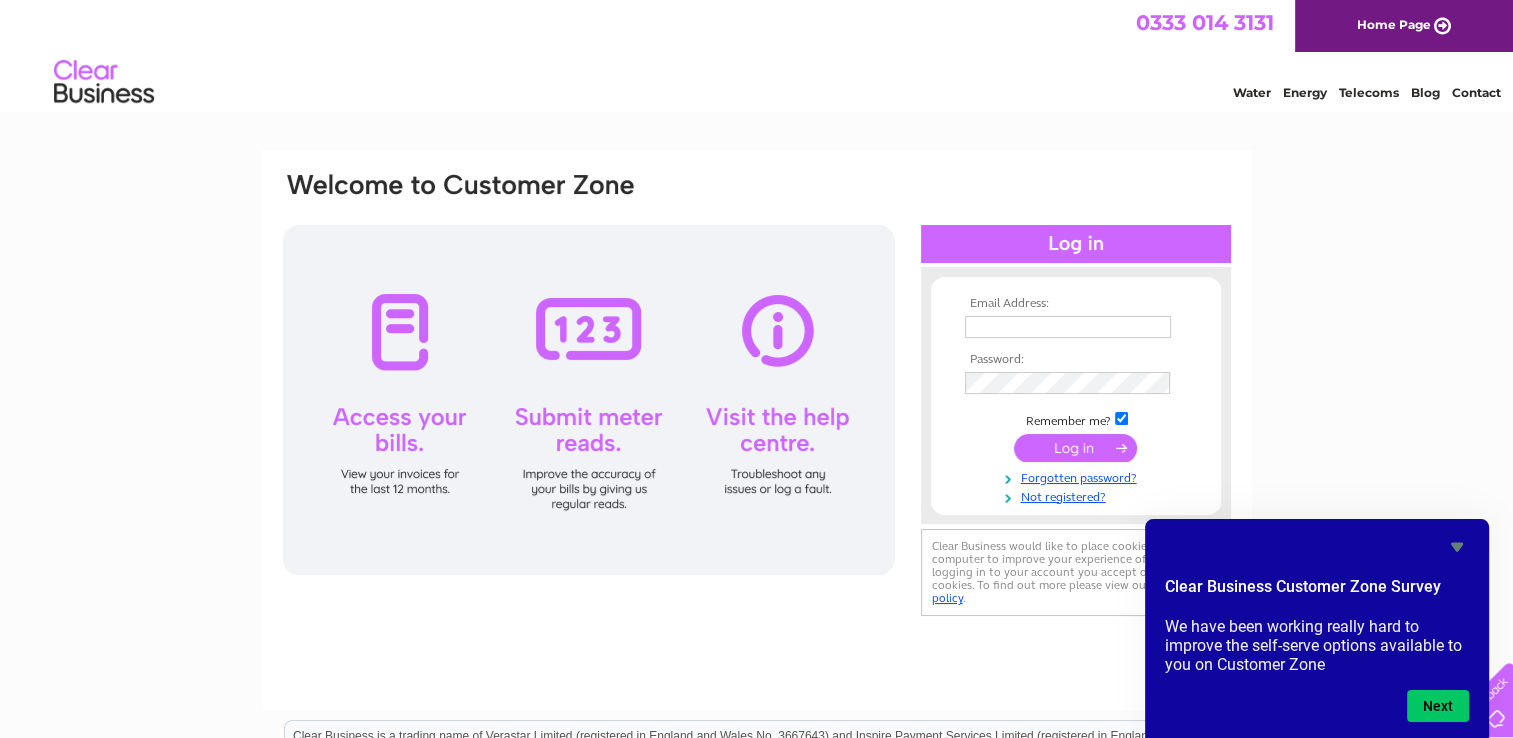 type on "doug_k@hotmail.co.uk" 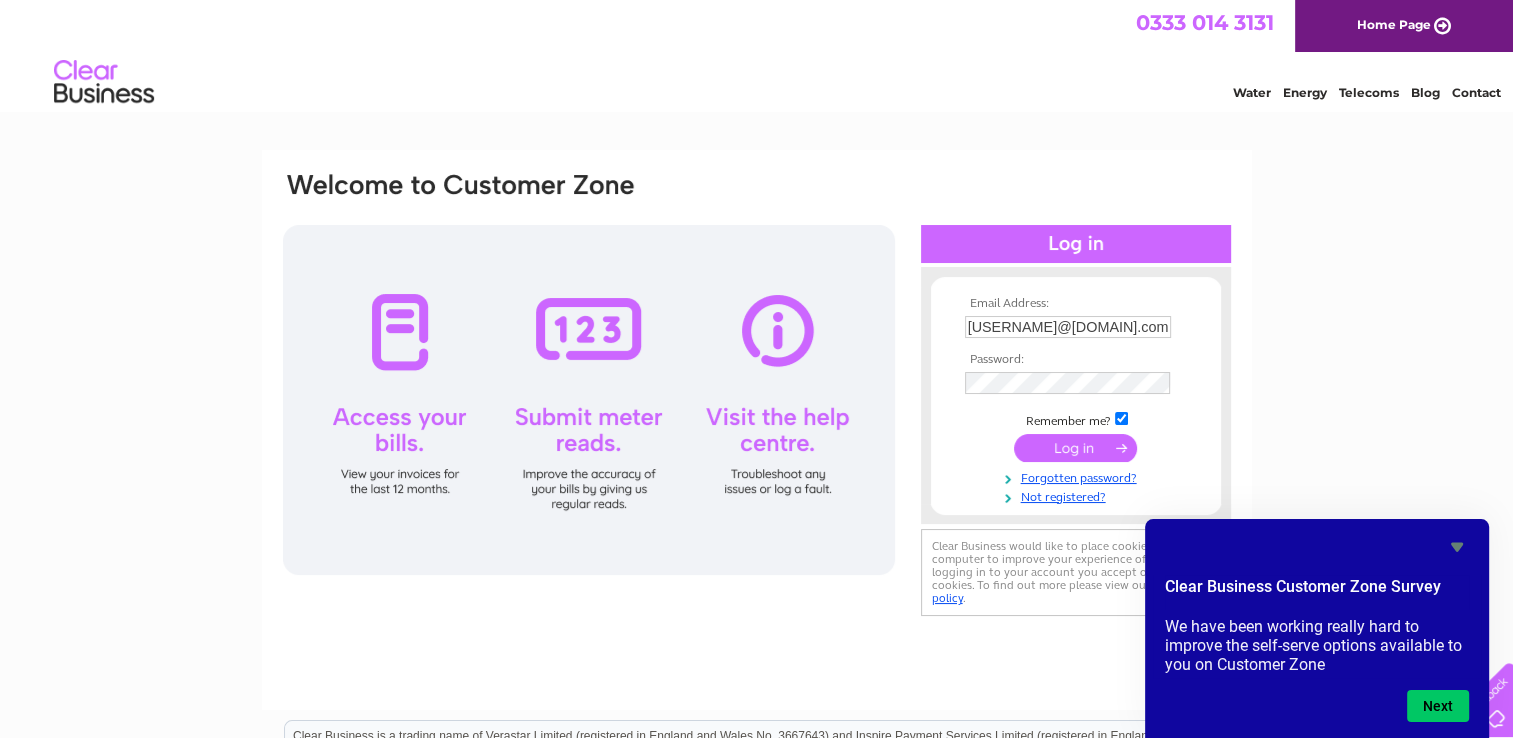 click at bounding box center [1075, 448] 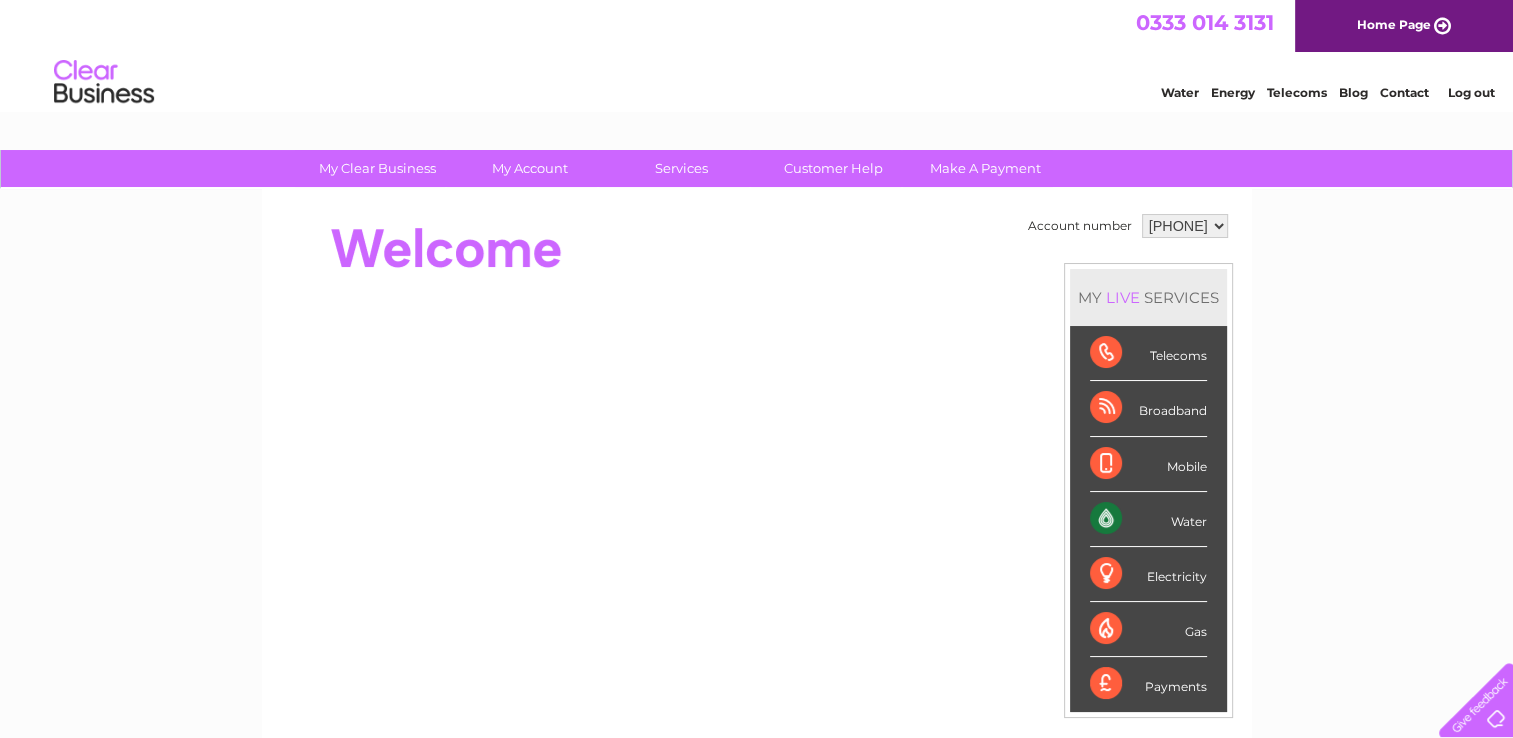 scroll, scrollTop: 0, scrollLeft: 0, axis: both 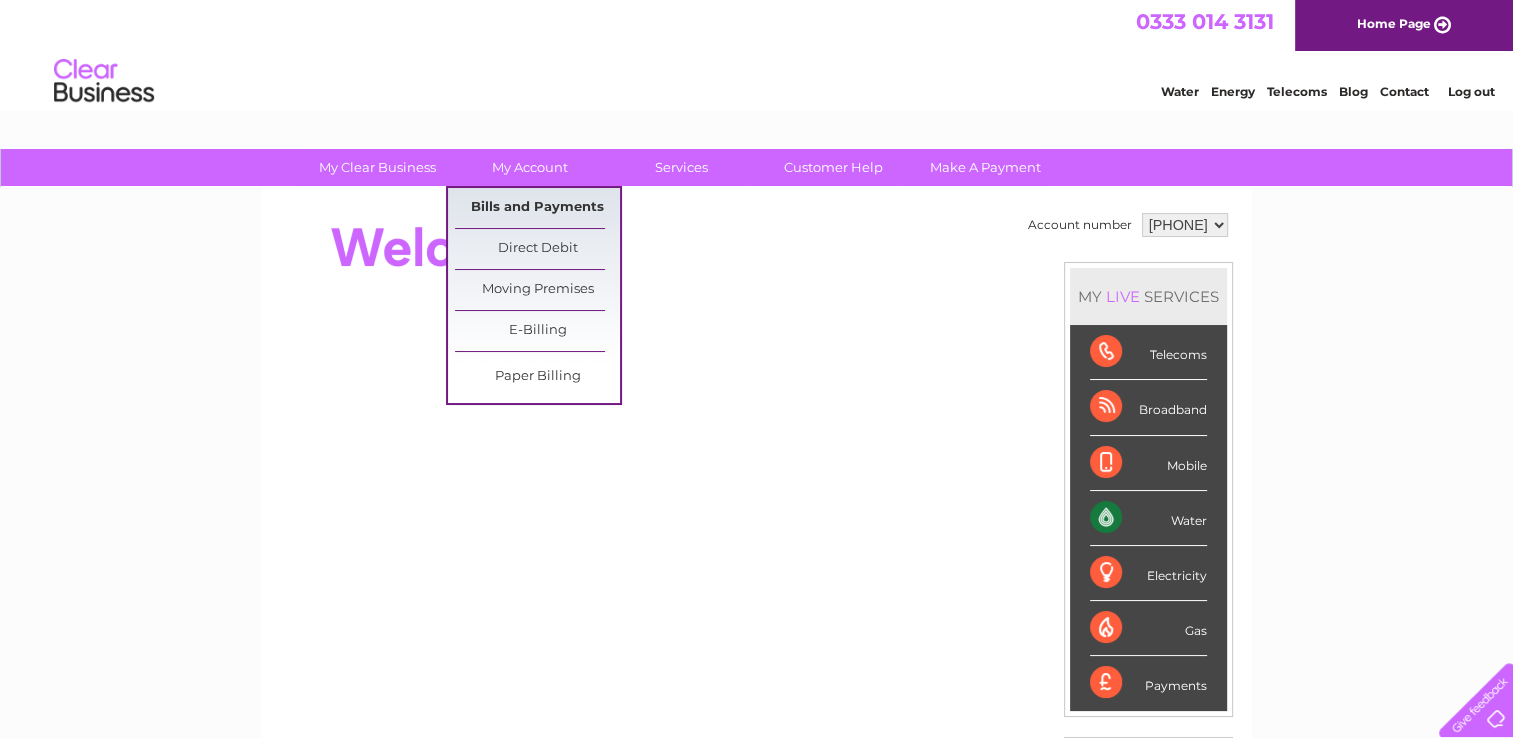 click on "Bills and Payments" at bounding box center (537, 208) 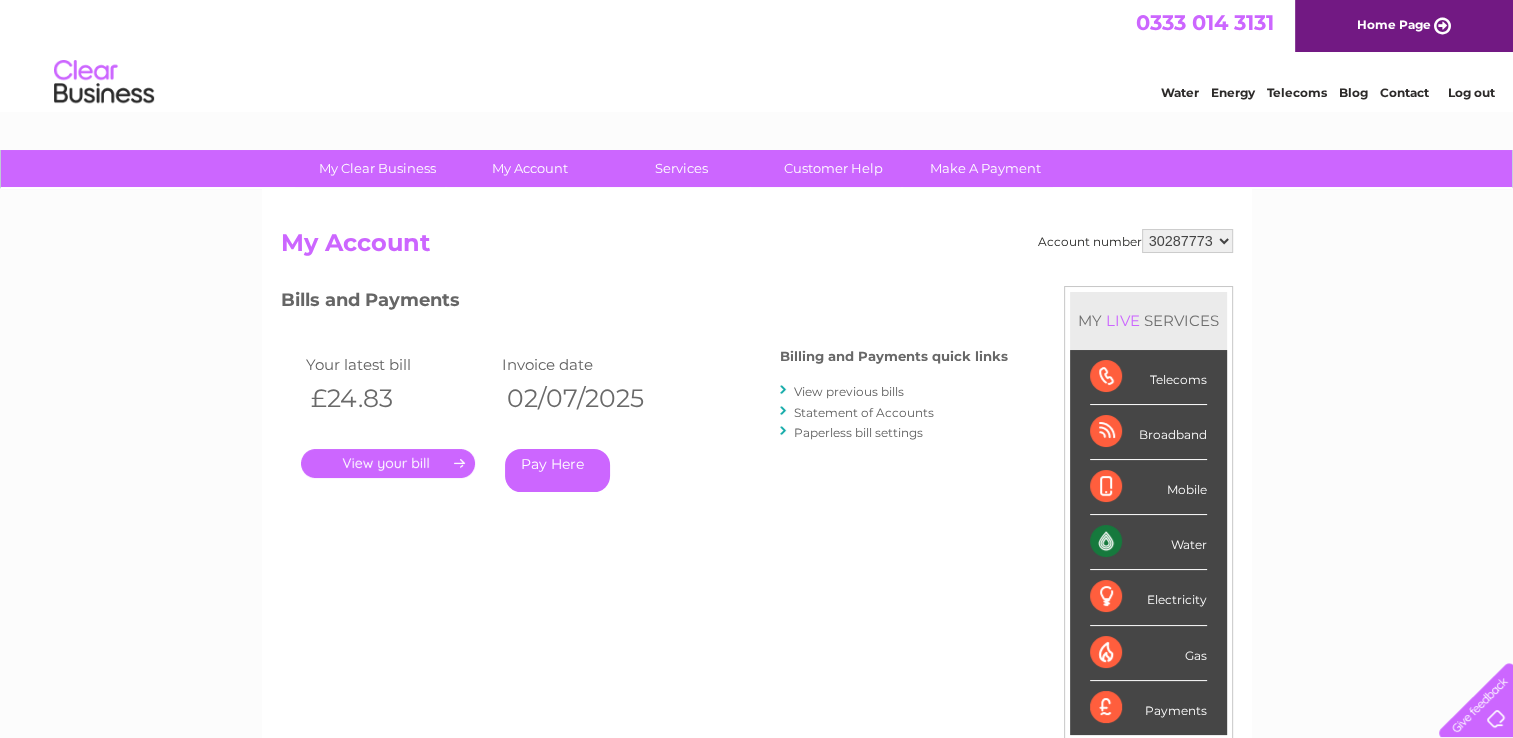 scroll, scrollTop: 0, scrollLeft: 0, axis: both 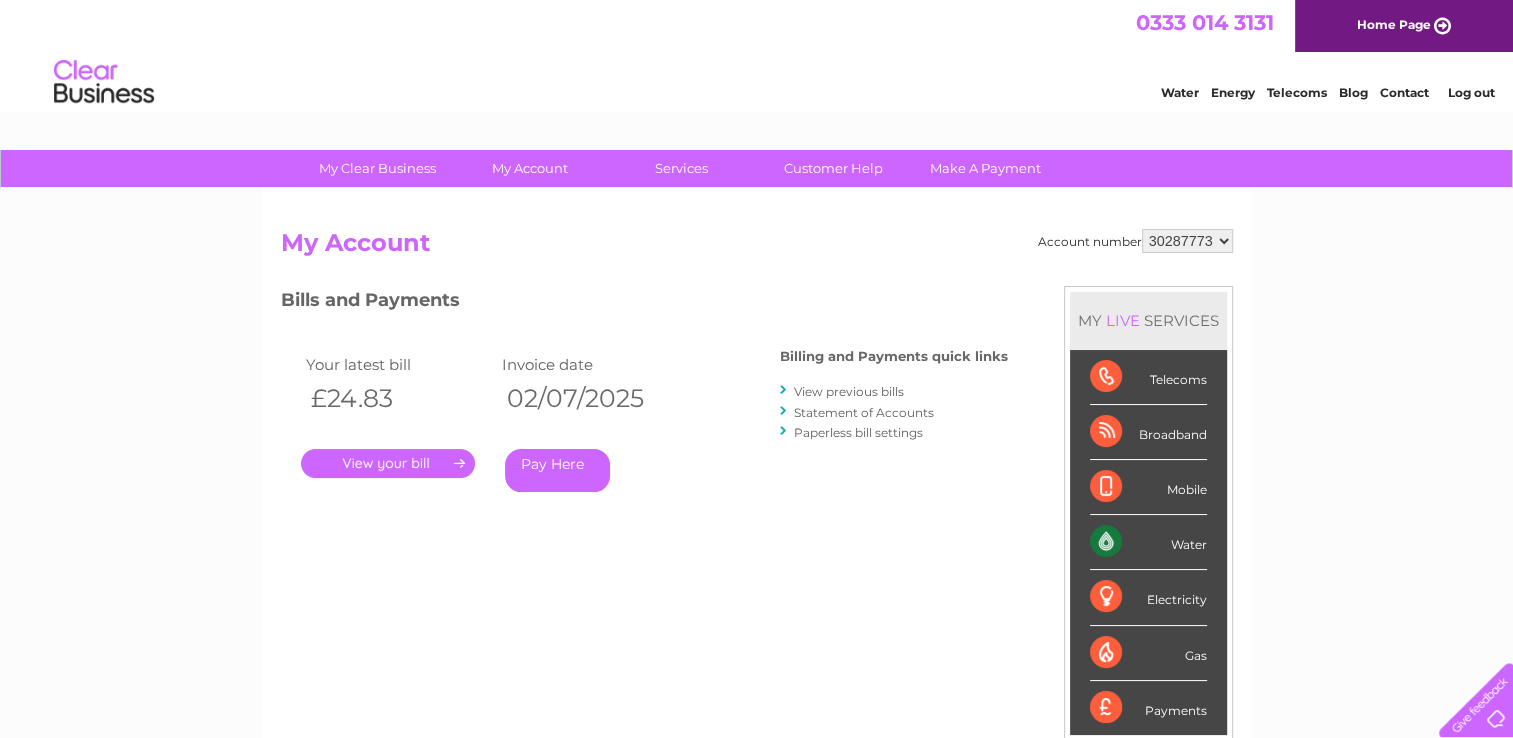 click on "Pay Here" at bounding box center [557, 470] 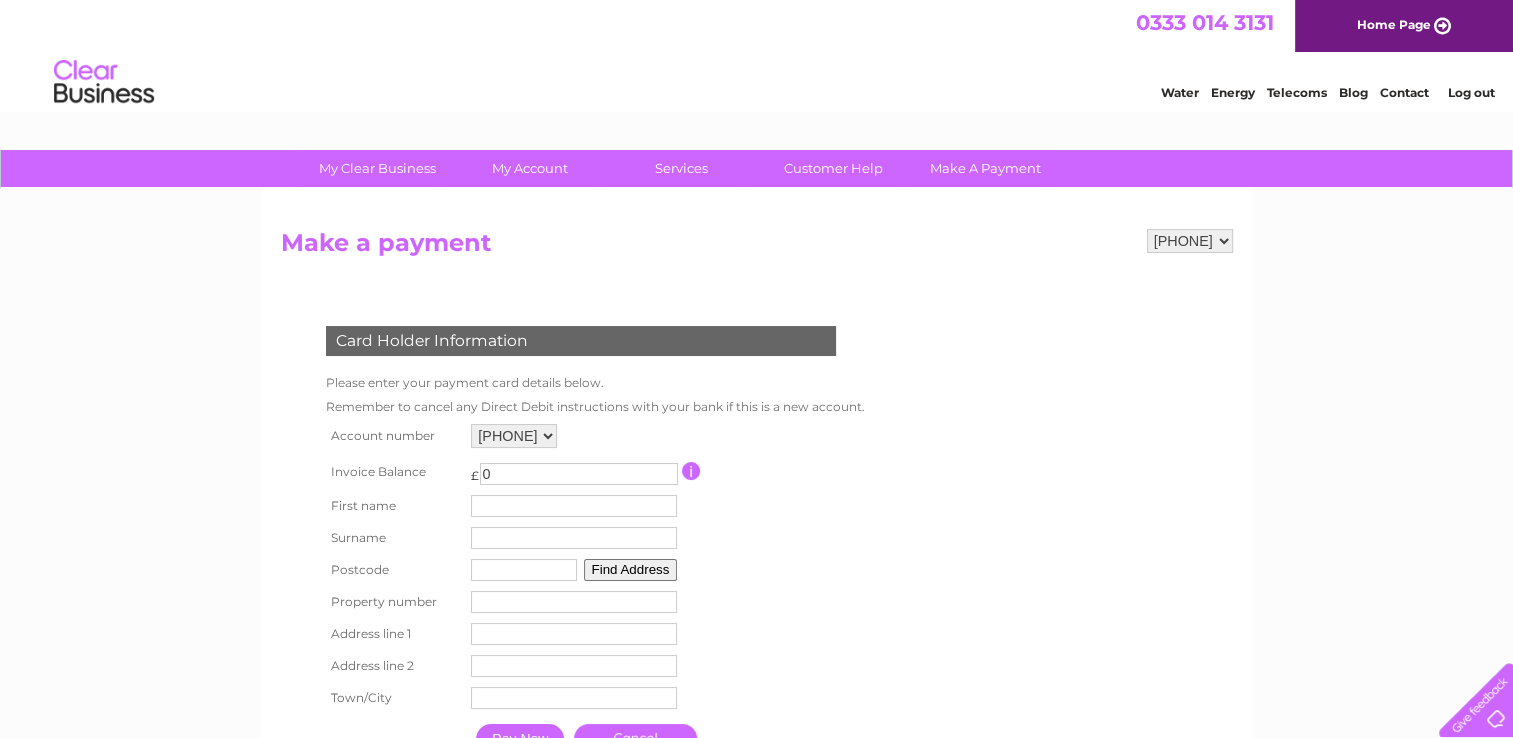 scroll, scrollTop: 0, scrollLeft: 0, axis: both 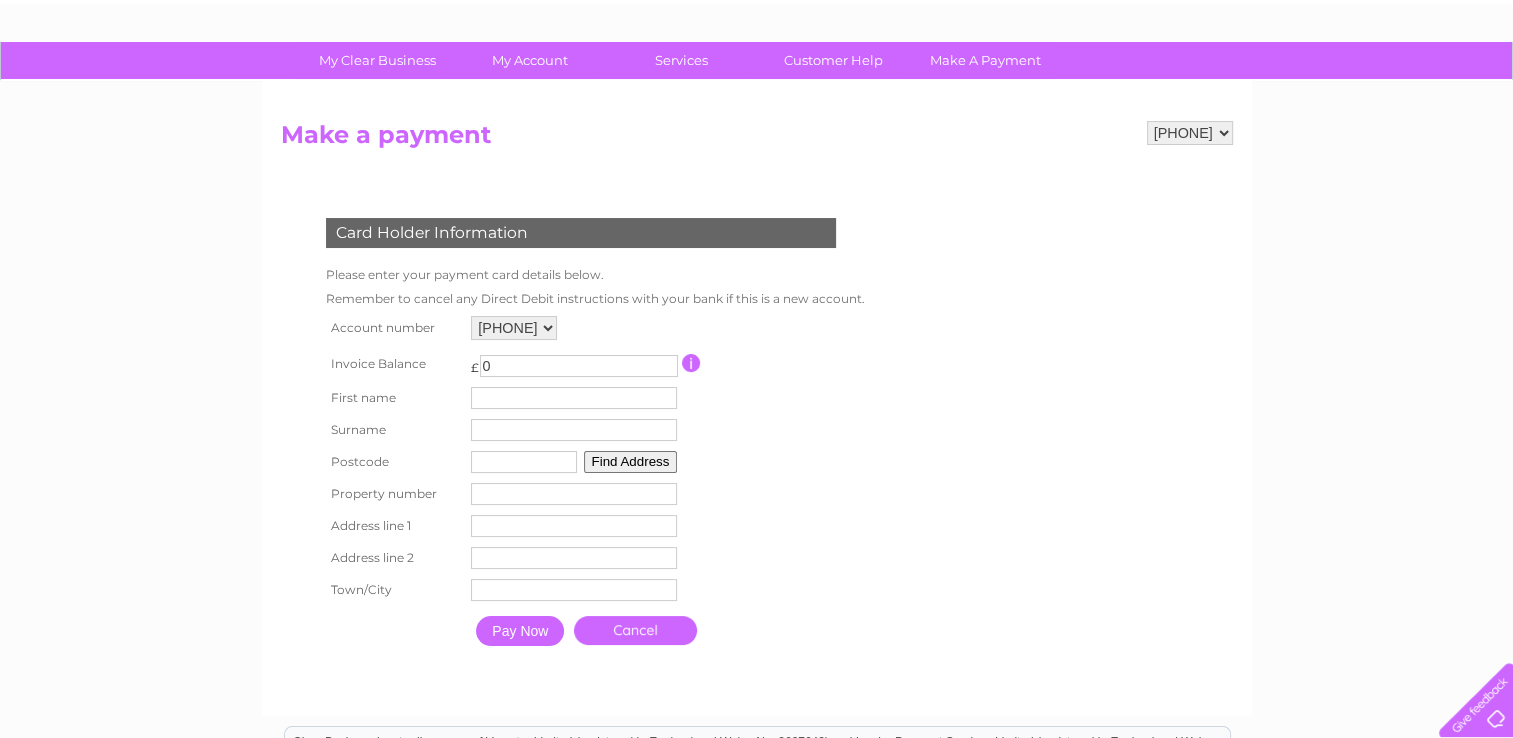 click on "0" at bounding box center (579, 366) 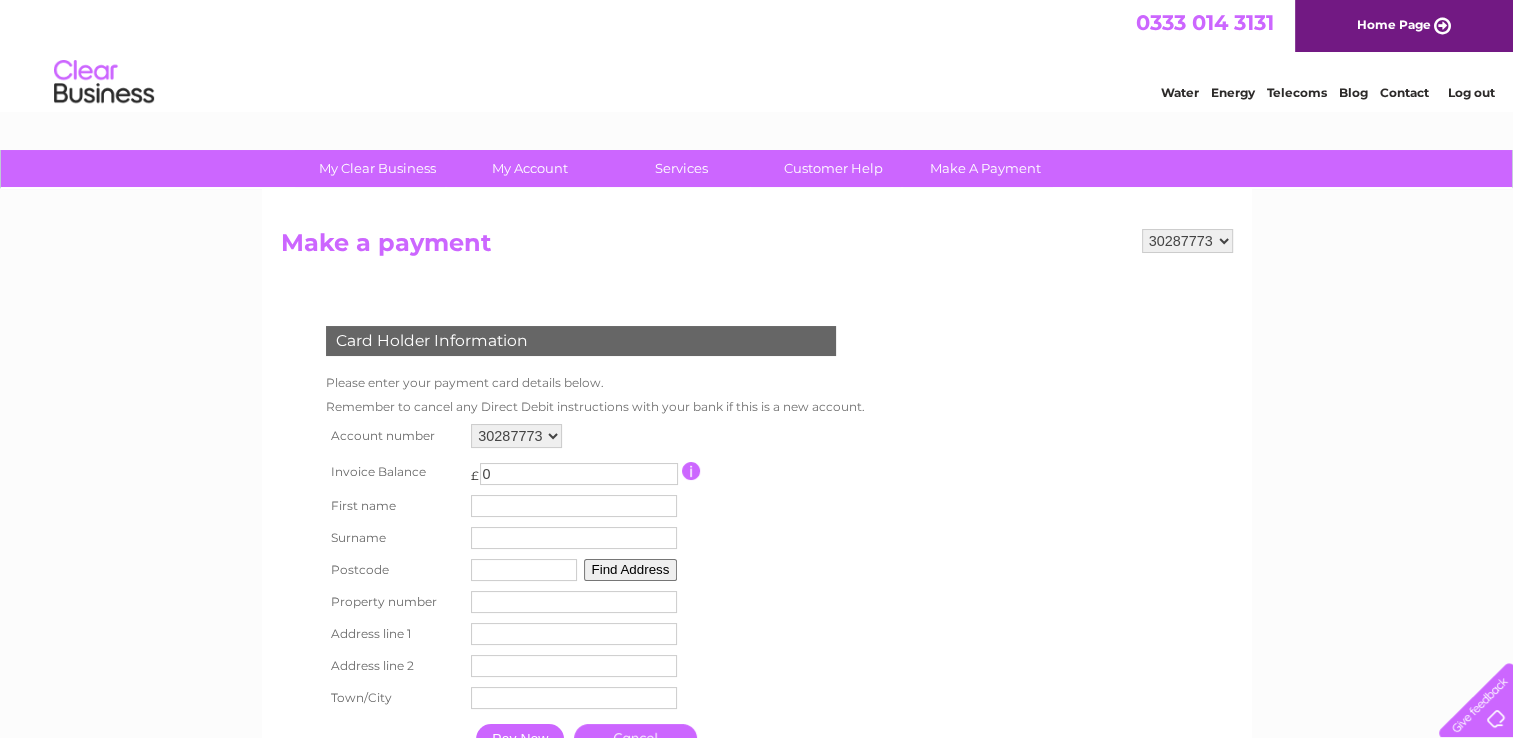 scroll, scrollTop: 0, scrollLeft: 0, axis: both 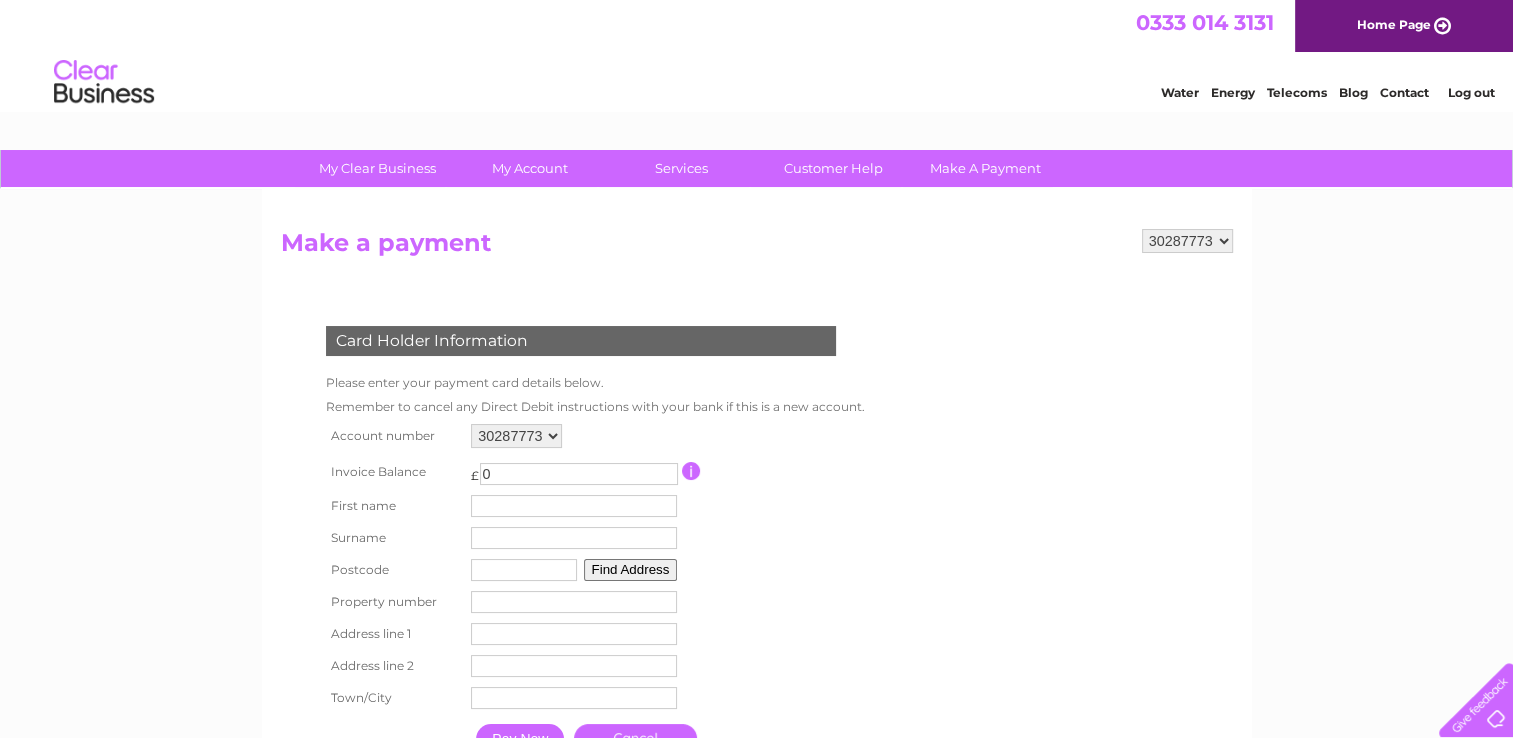 click on "0" at bounding box center [579, 474] 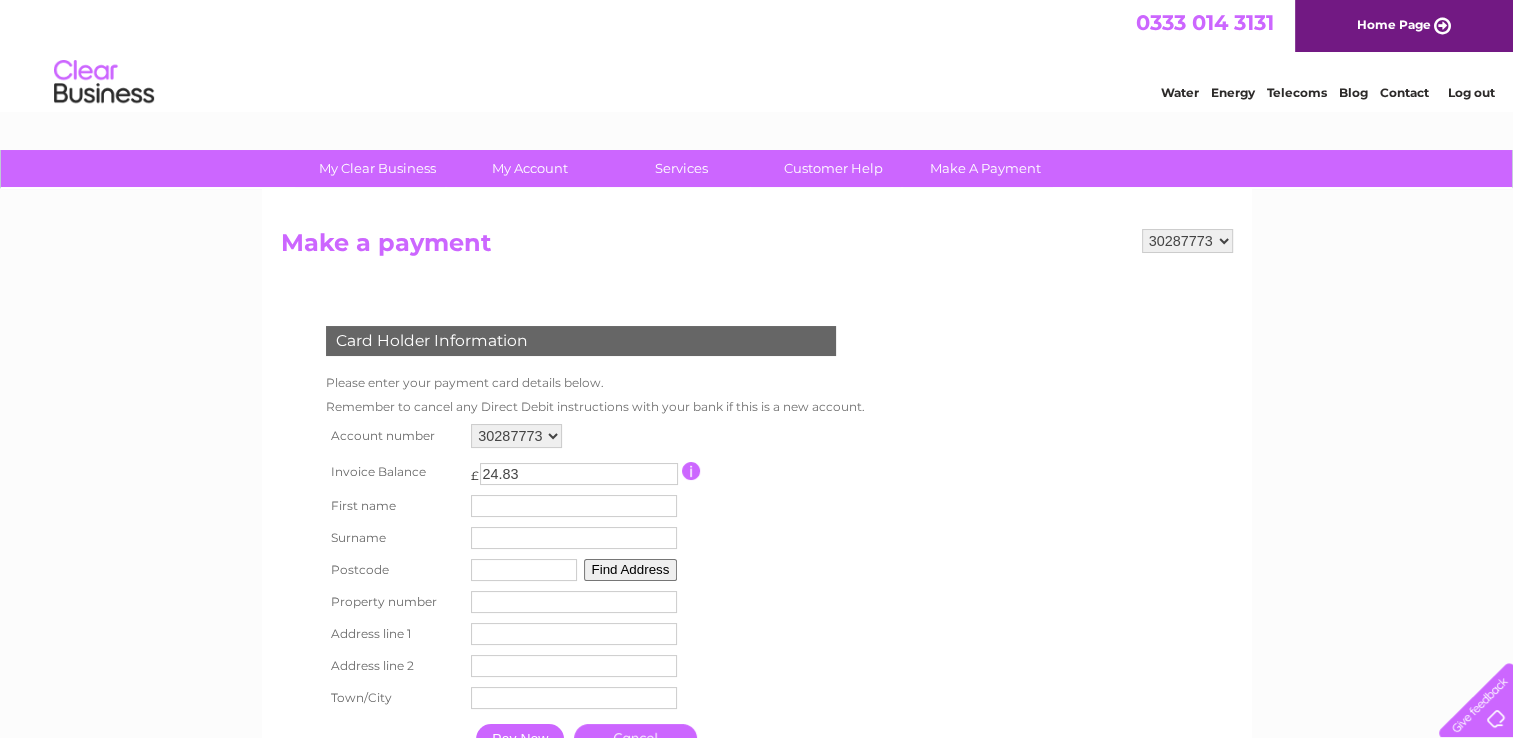 type on "24.83" 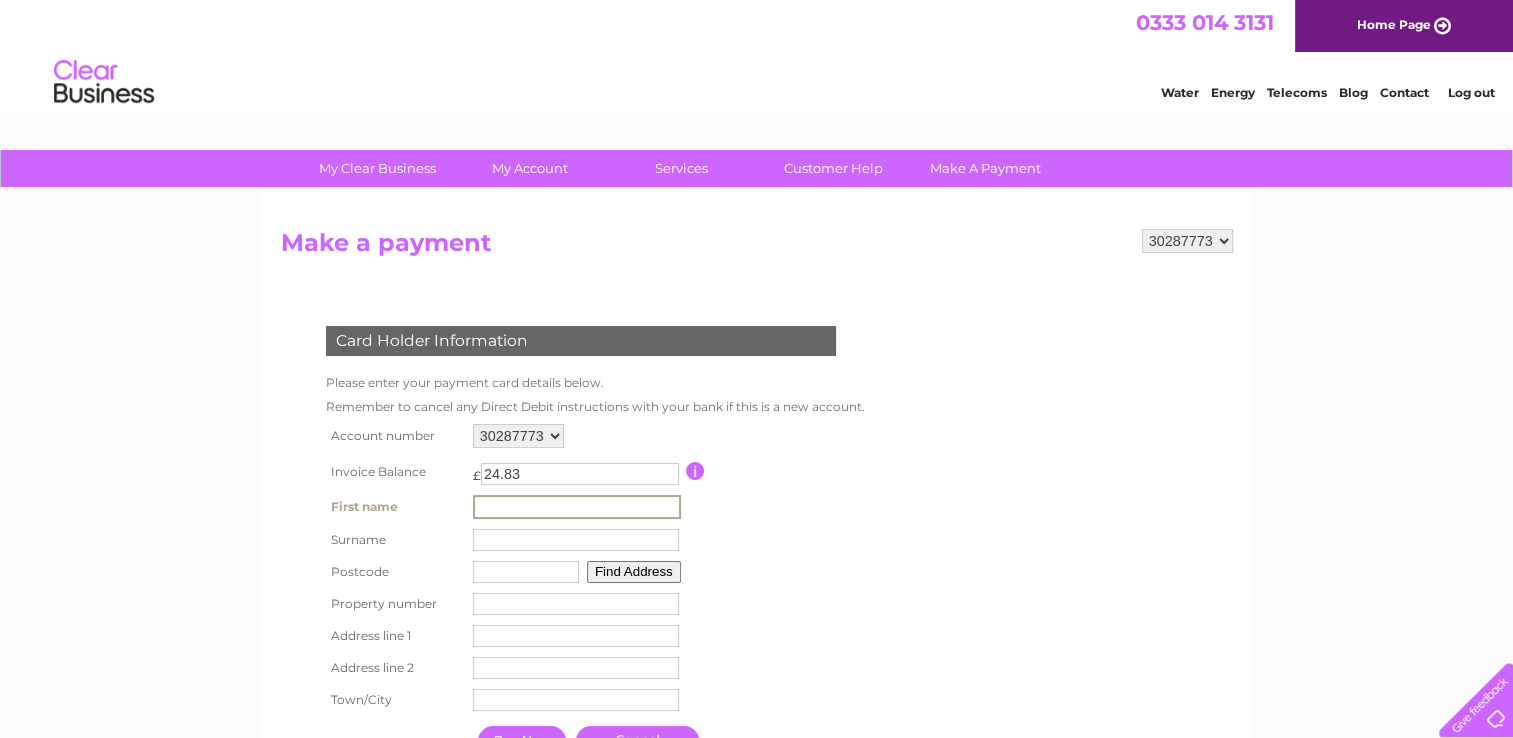 click at bounding box center [577, 507] 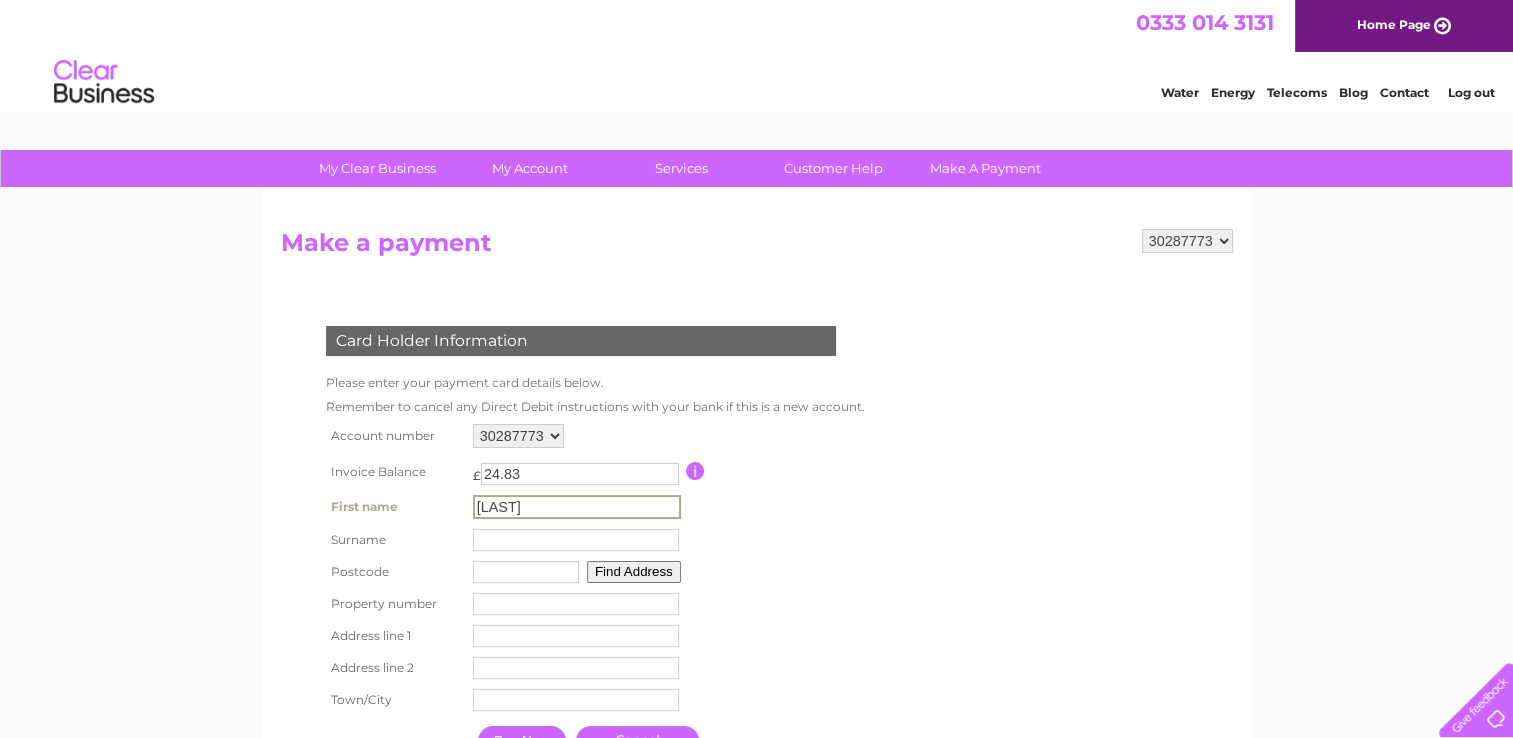 type on "[LAST]" 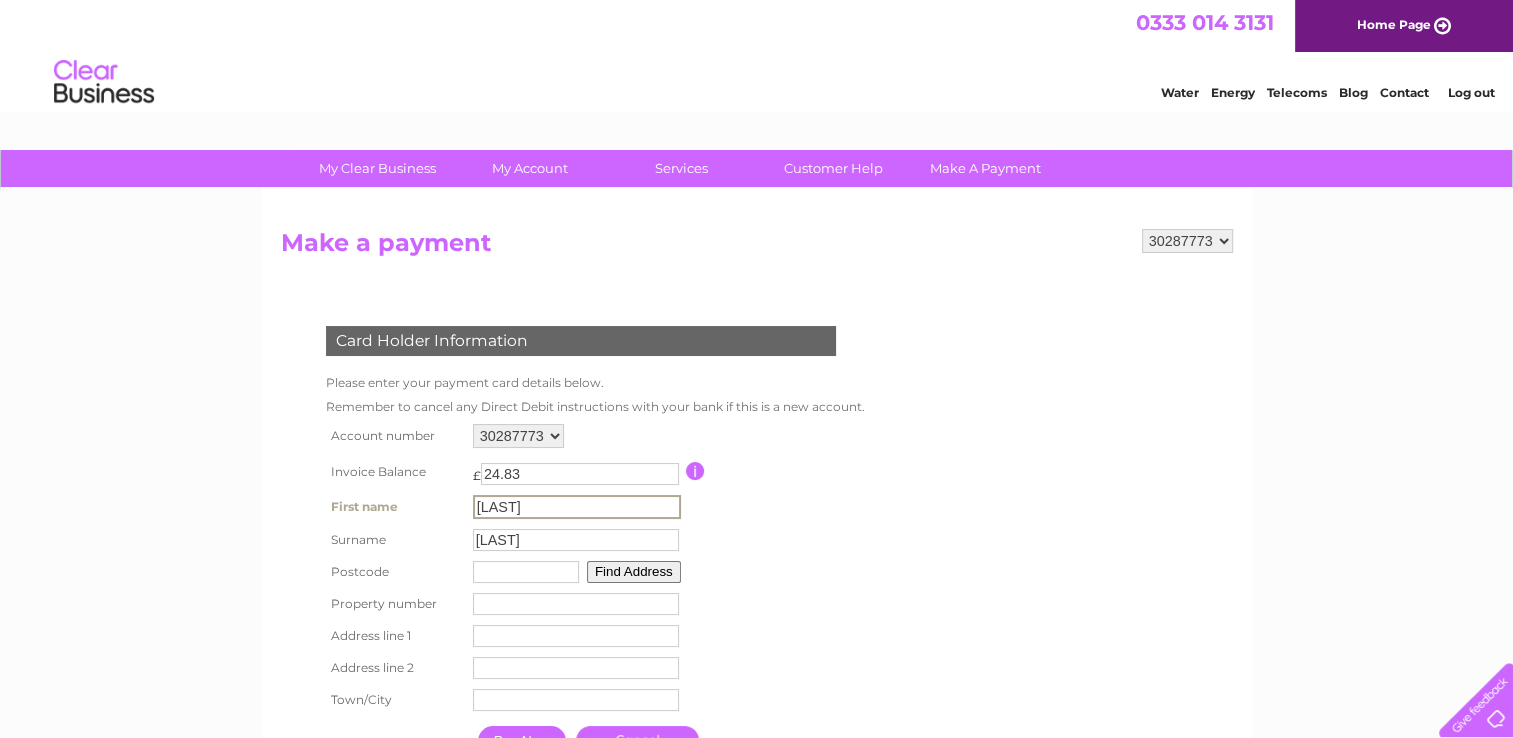 type on "[POSTAL_CODE]" 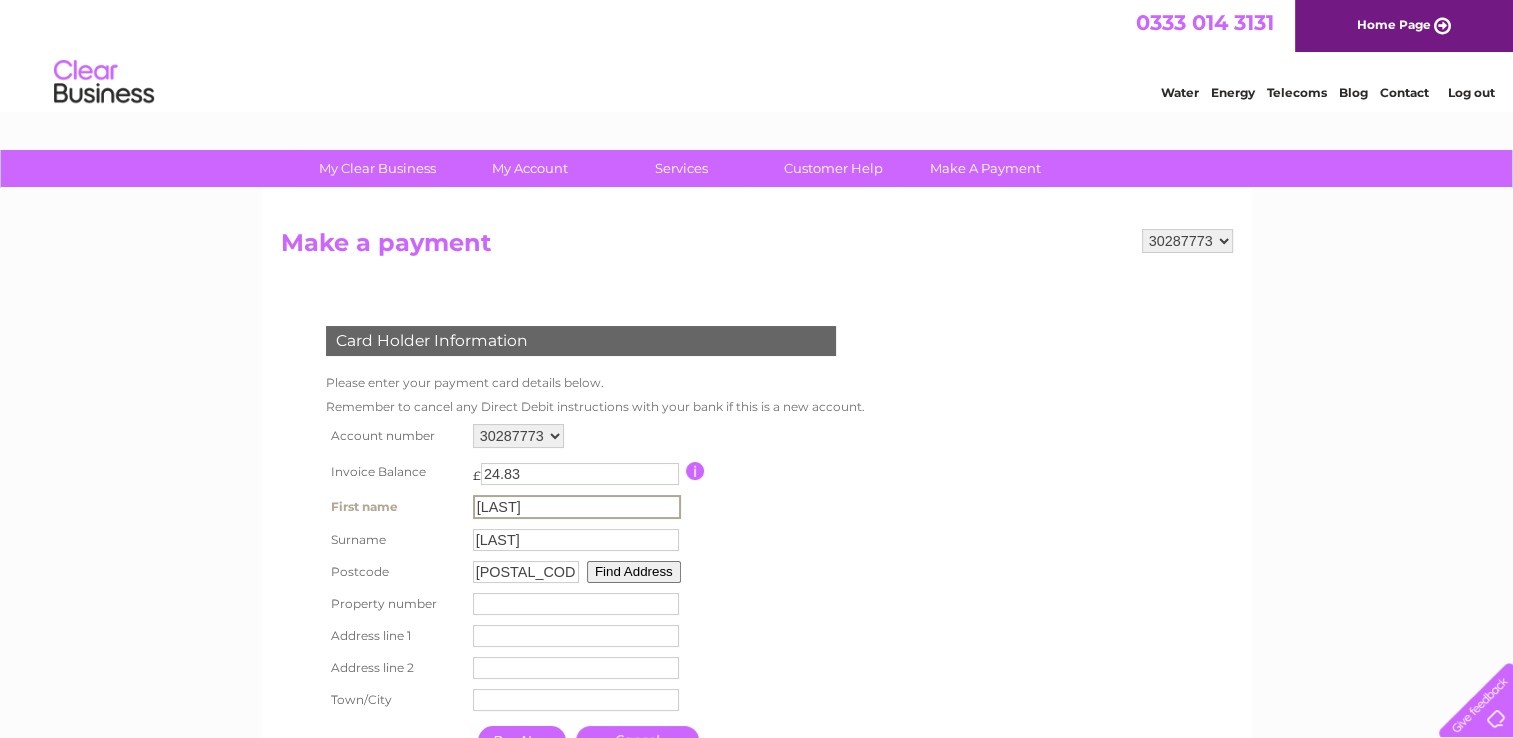type on "1" 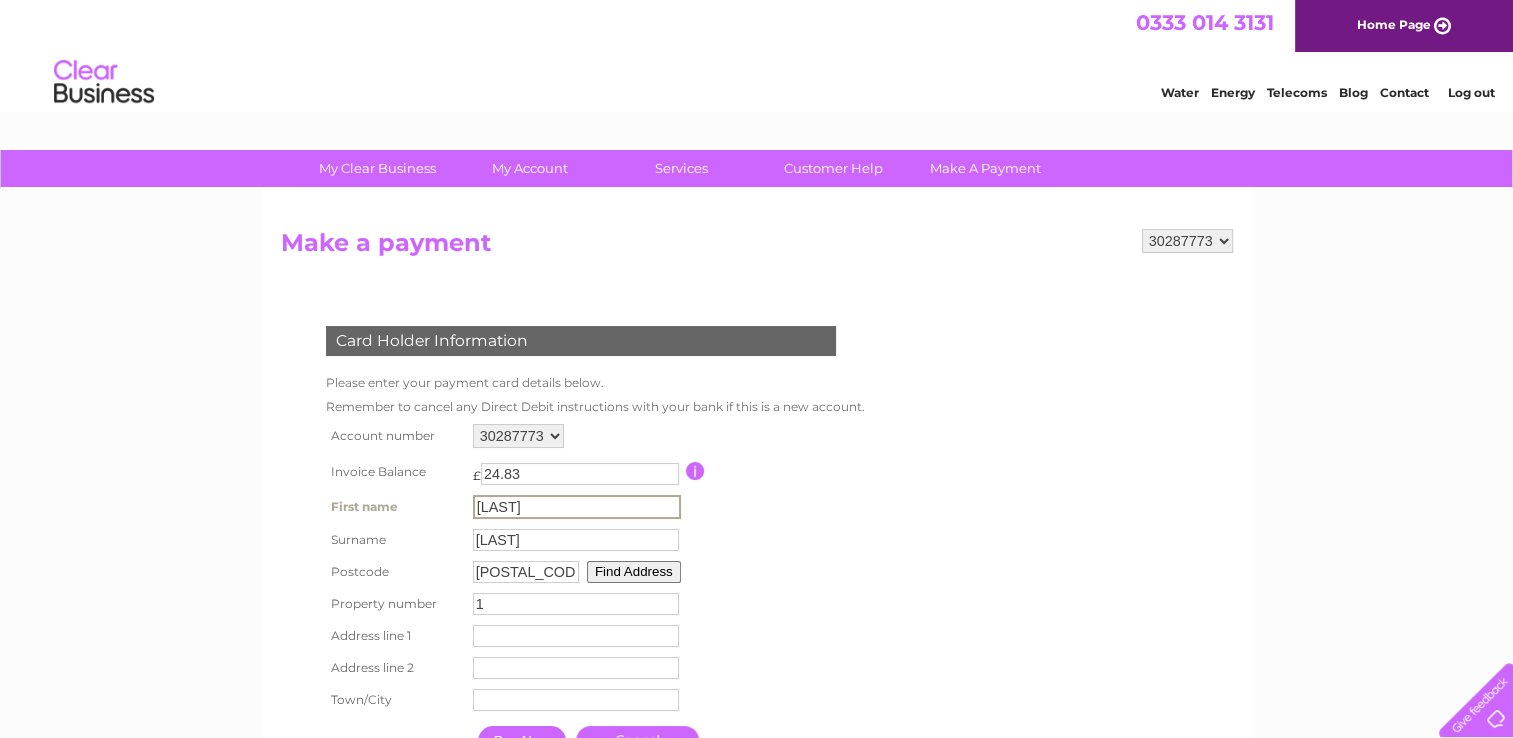 type on "[CITY]" 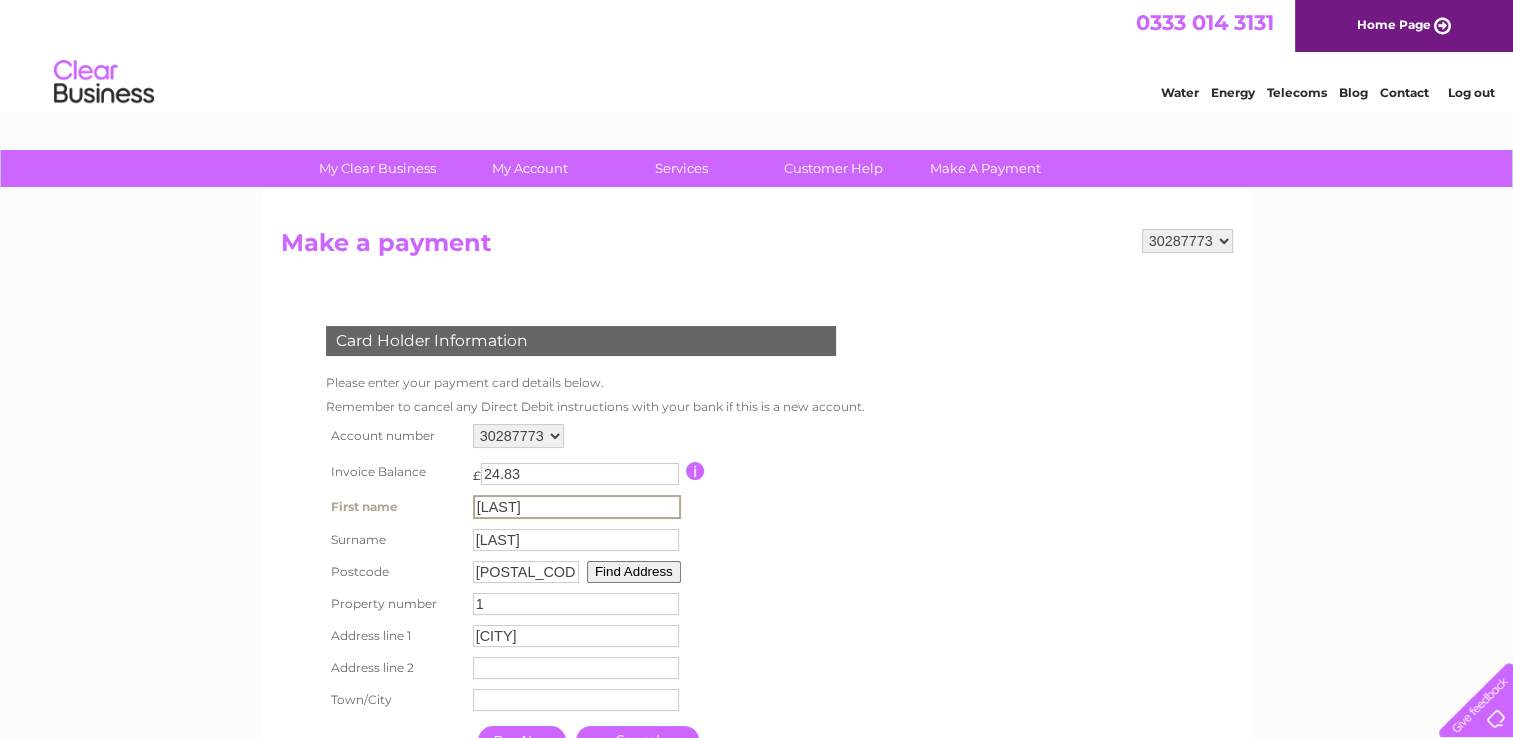 type on "[STREET]" 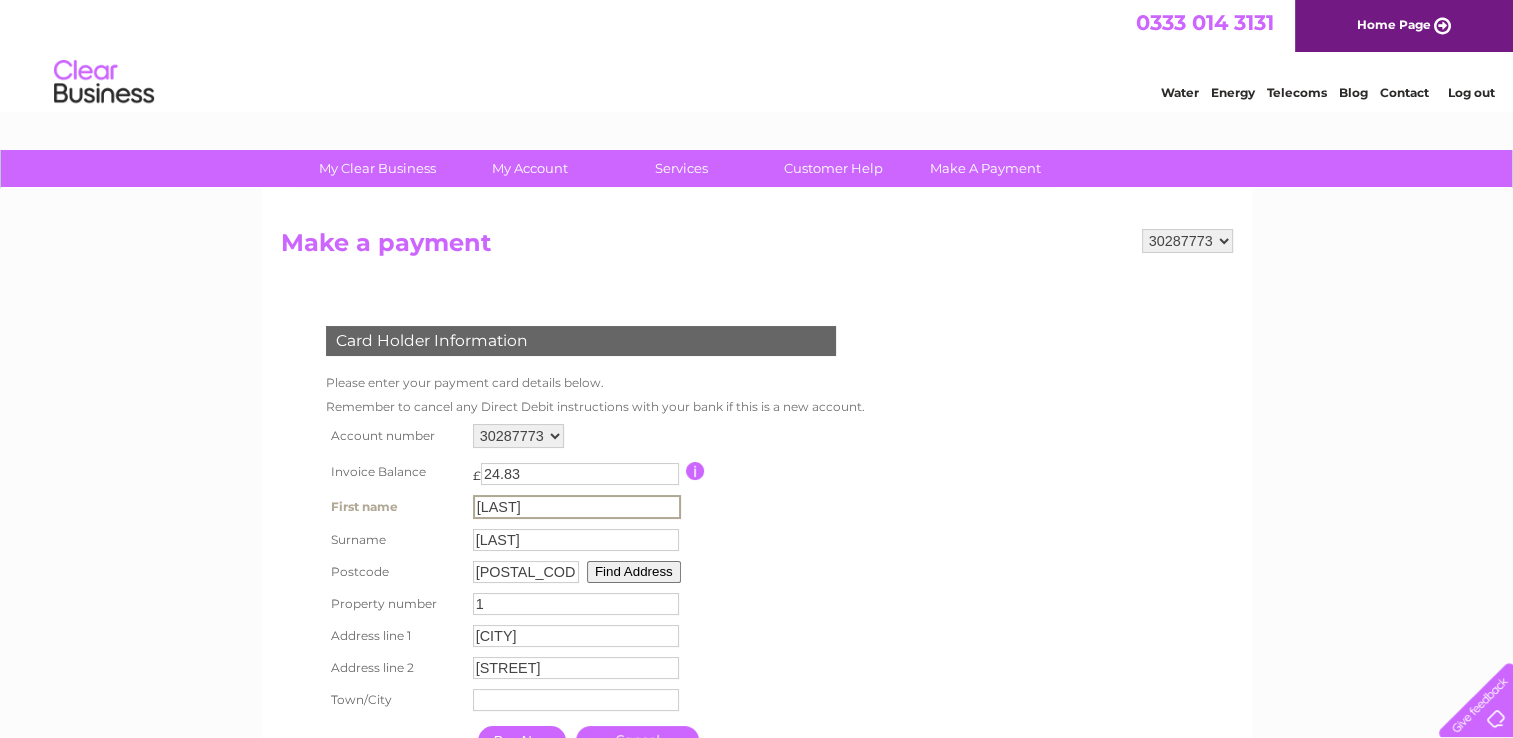 type on "[CITY]" 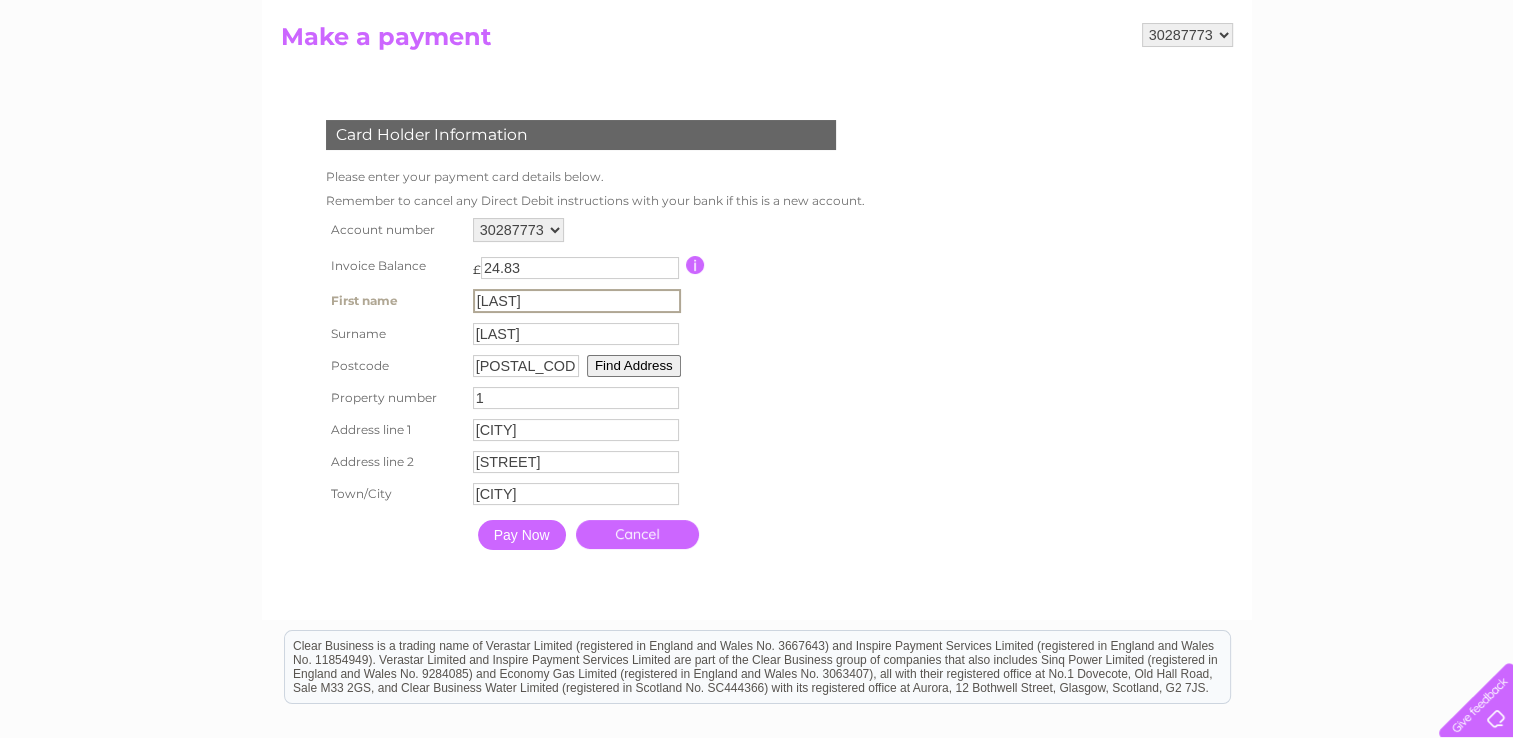 scroll, scrollTop: 211, scrollLeft: 0, axis: vertical 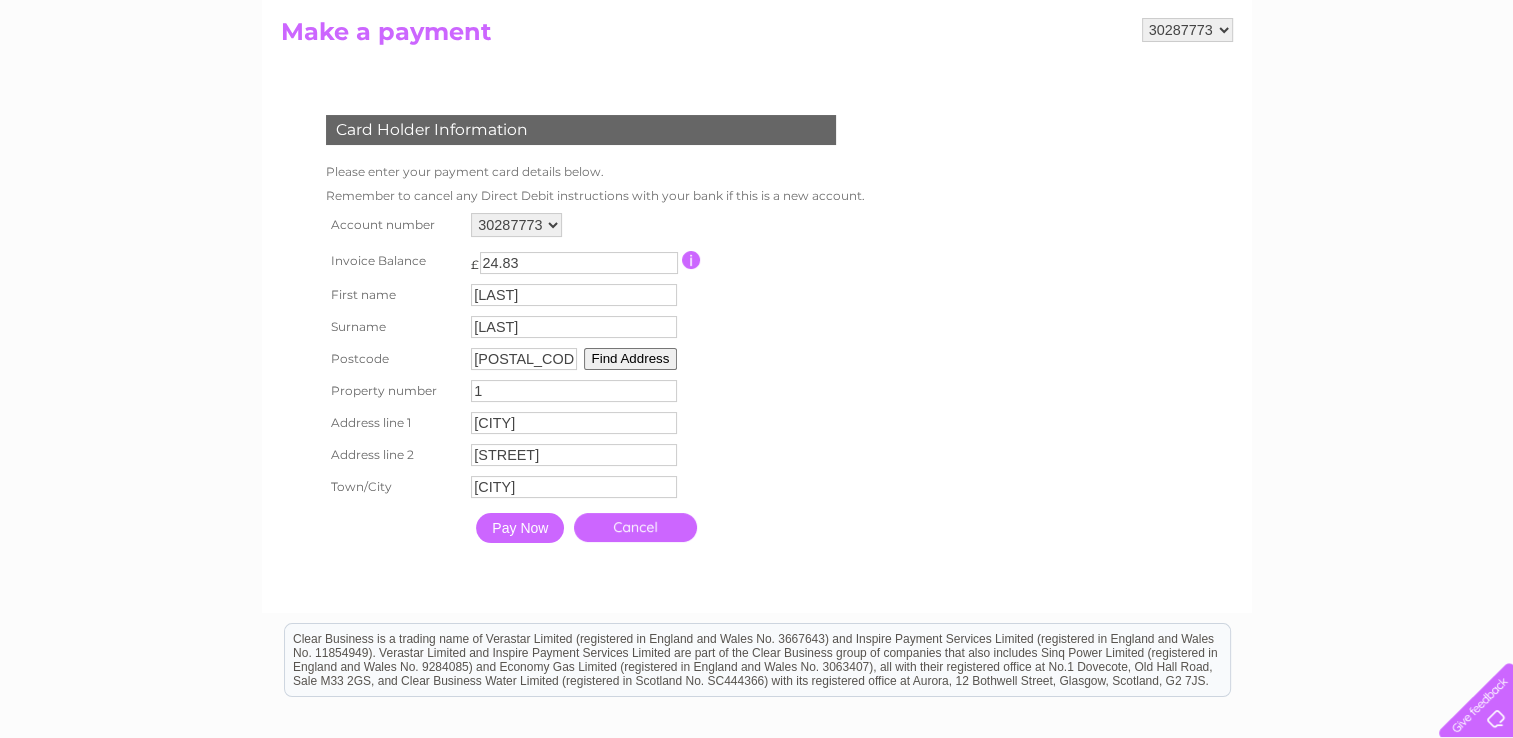 click on "Pay Now" at bounding box center [520, 528] 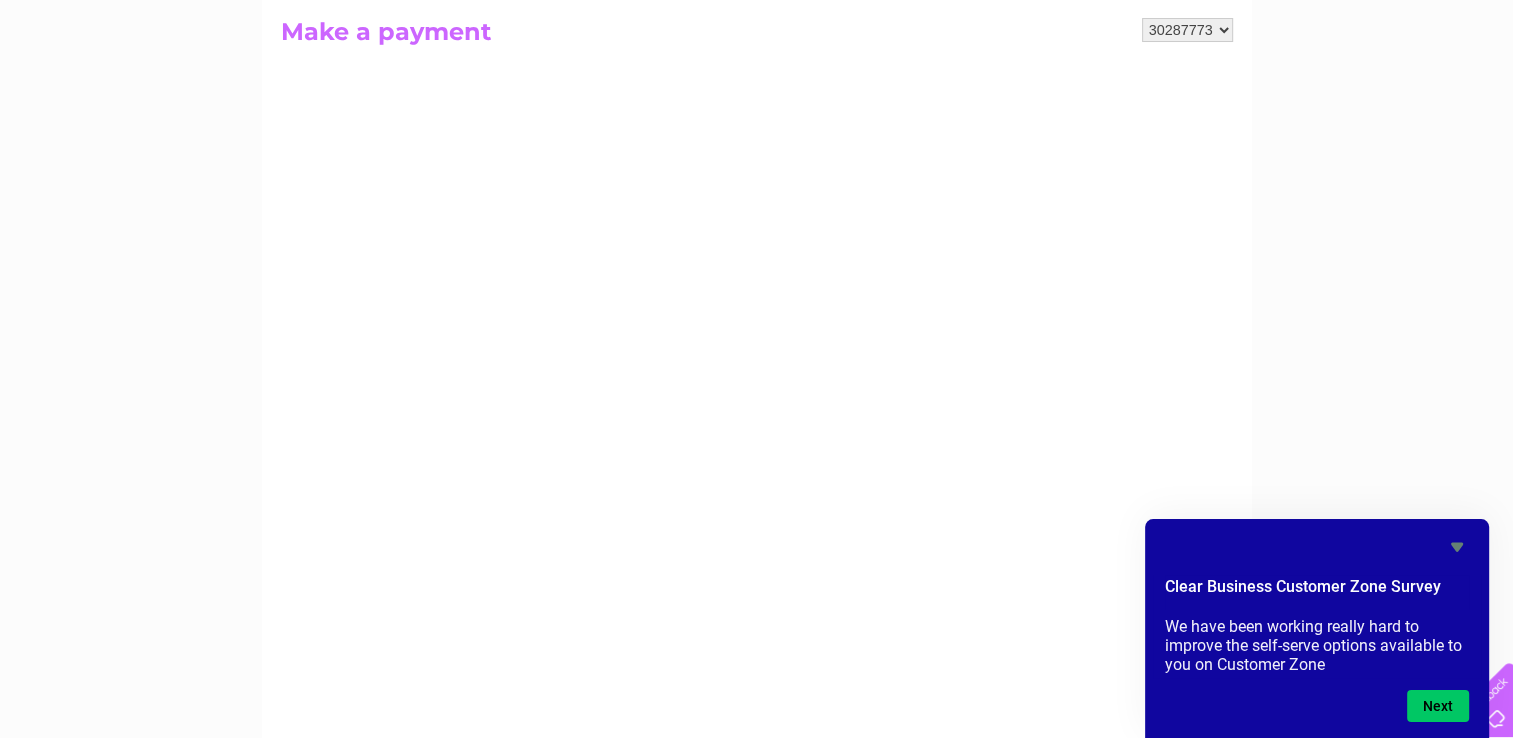 click 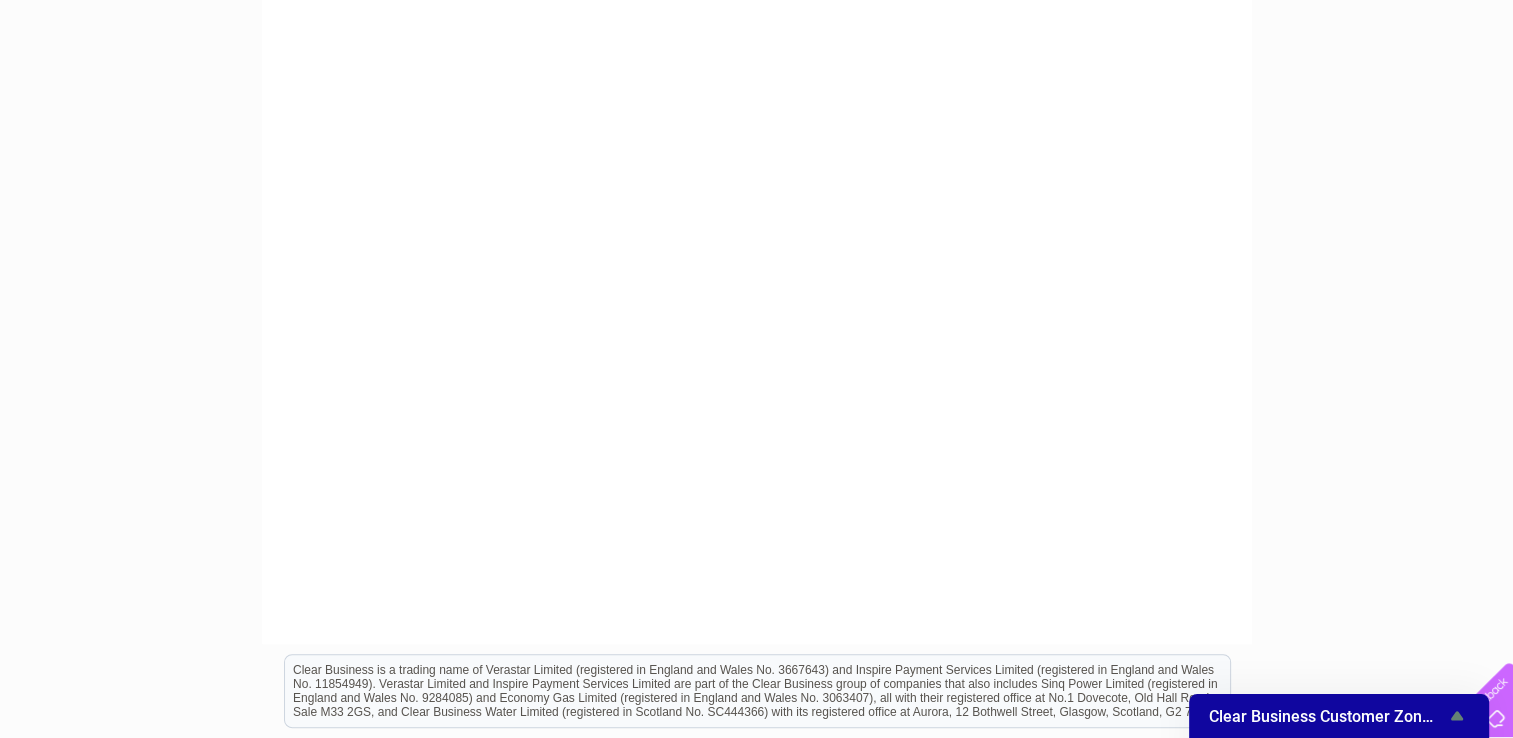 scroll, scrollTop: 567, scrollLeft: 0, axis: vertical 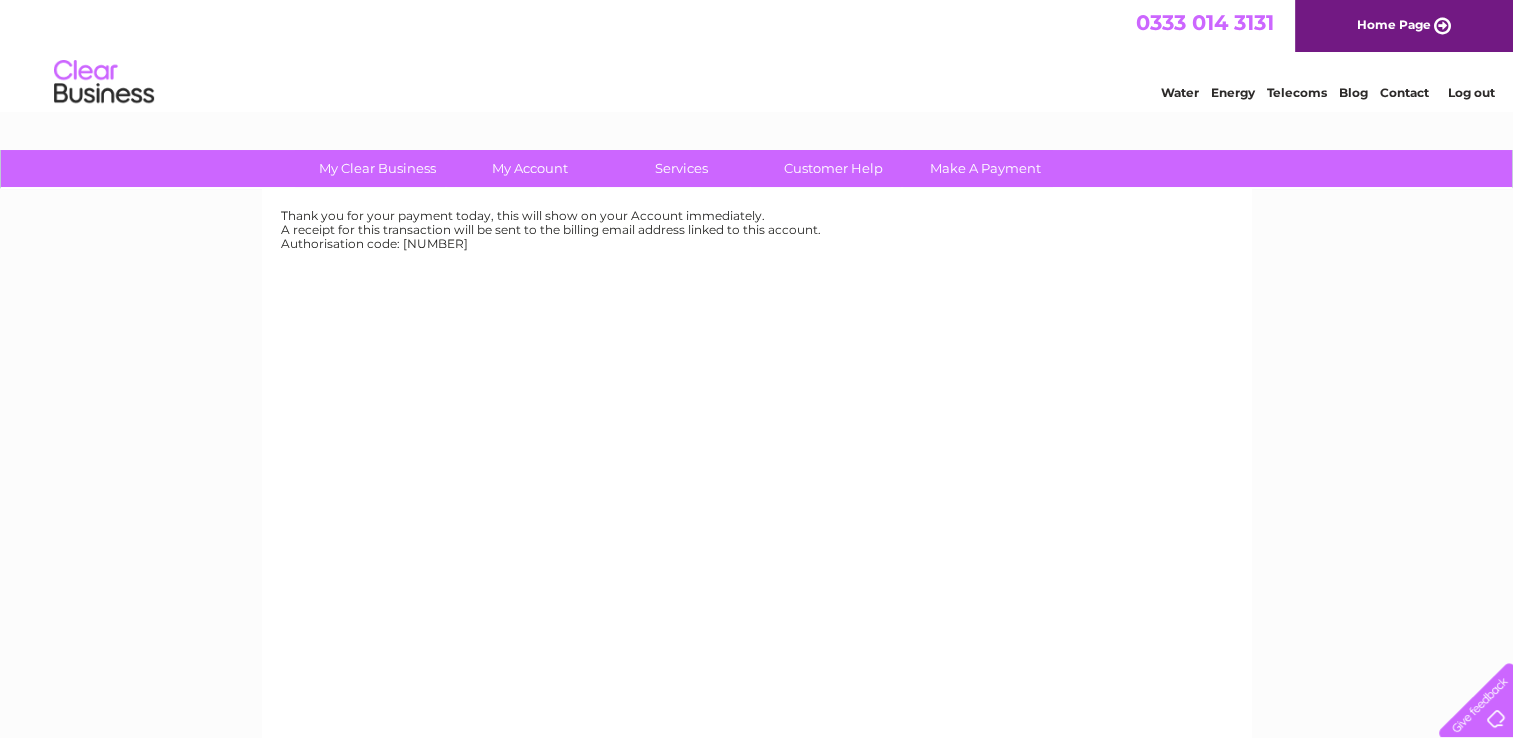 click on "Thank you for your payment today, this will show on your Account immediately.
A receipt for this transaction will be sent to the billing email address linked to this account.
Authorisation code: 1589070325" at bounding box center [757, 469] 